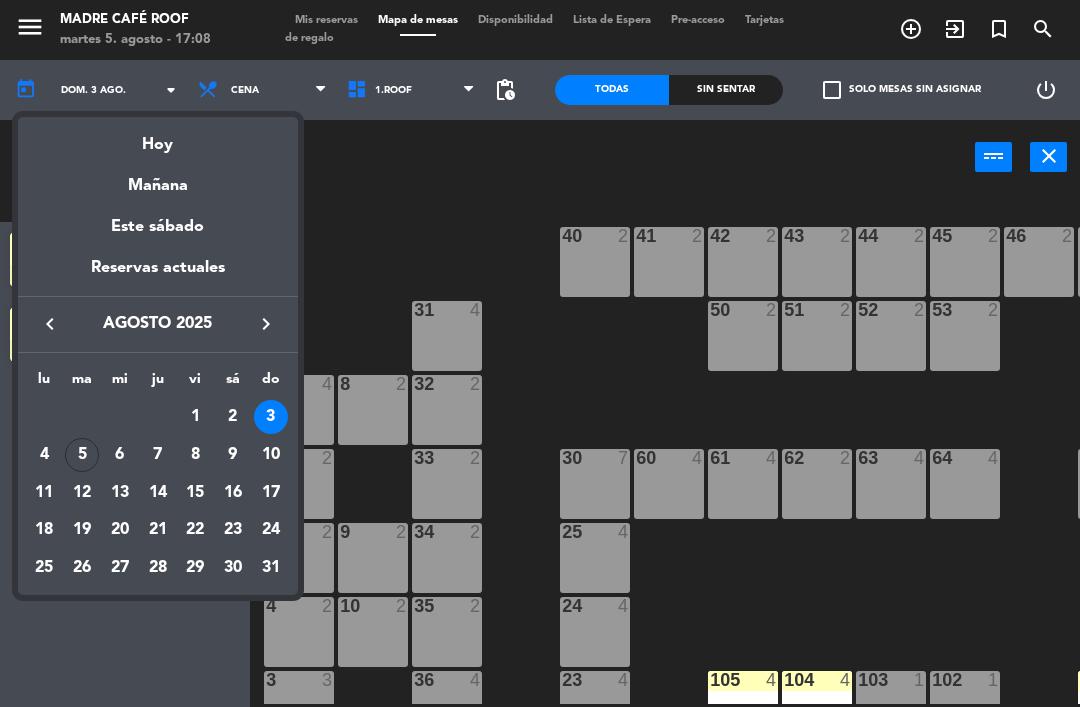 scroll, scrollTop: 0, scrollLeft: 0, axis: both 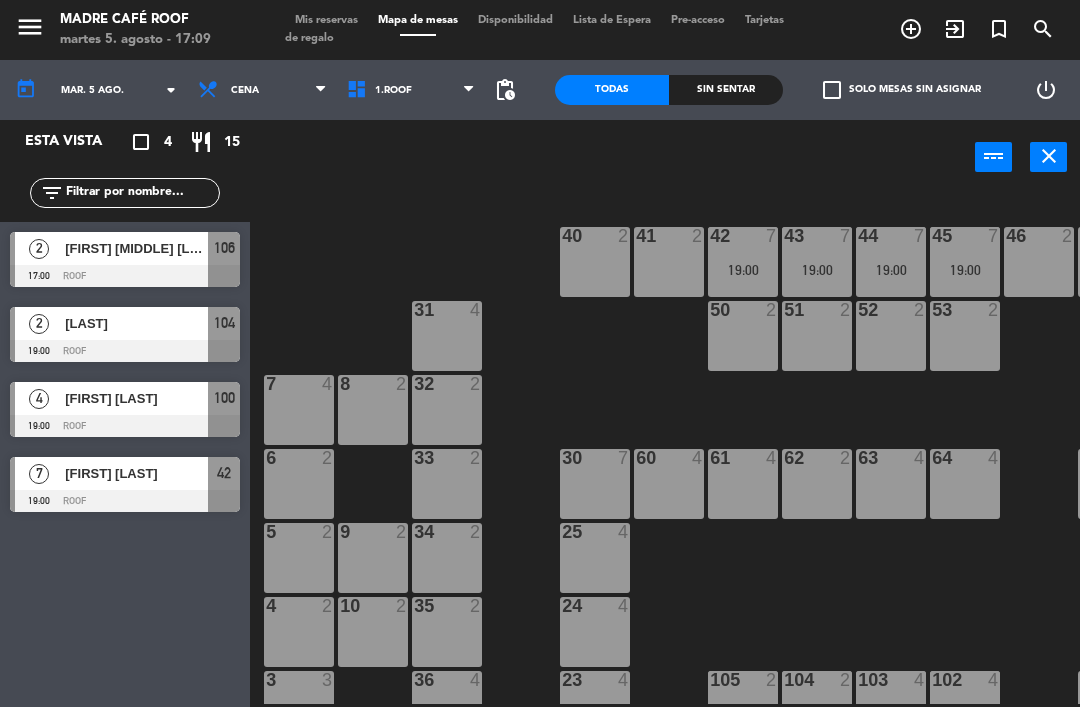 click on "[FIRST] [MIDDLE] [LAST]" at bounding box center (136, 248) 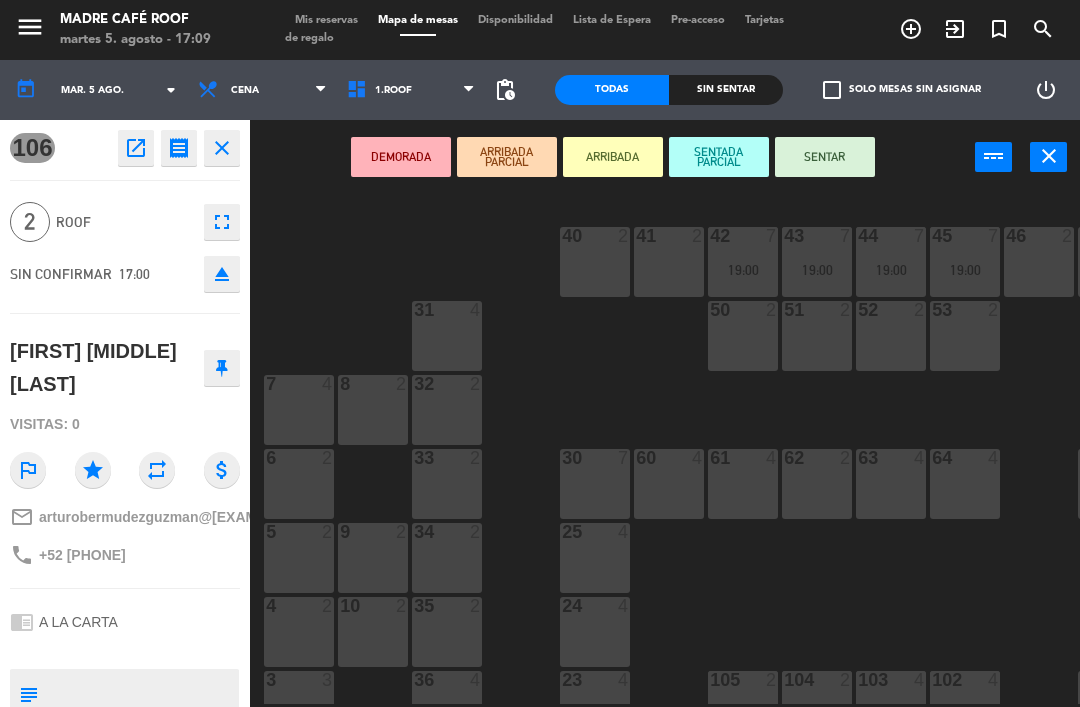 click on "33  2" at bounding box center (447, 484) 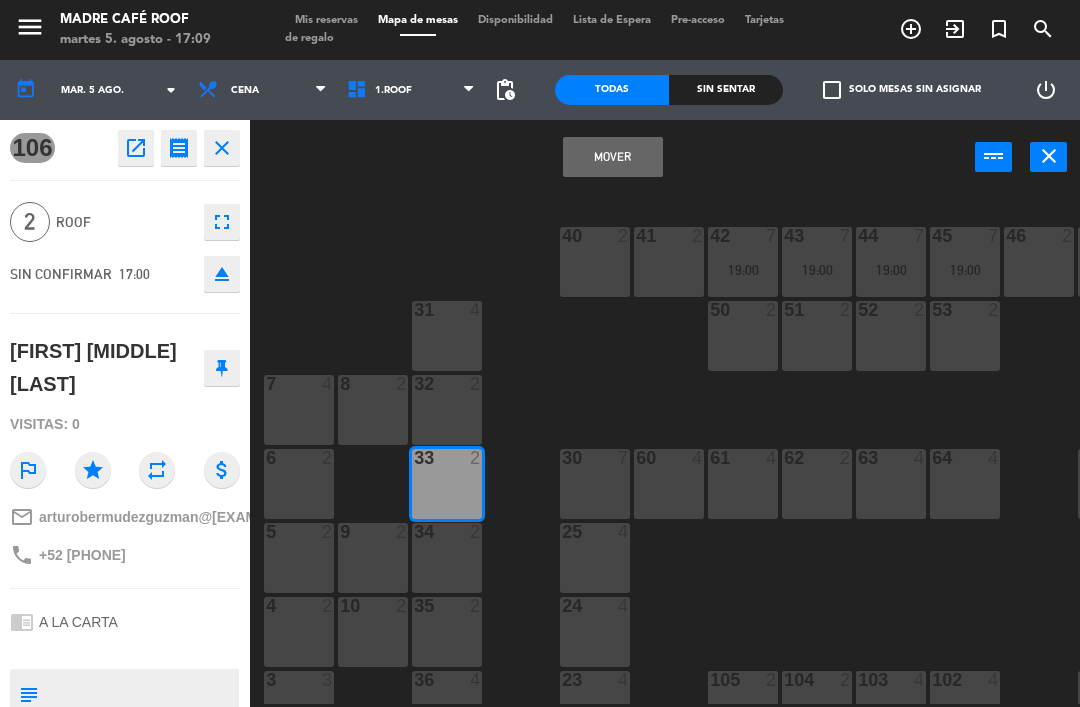 click on "33  2" at bounding box center (447, 484) 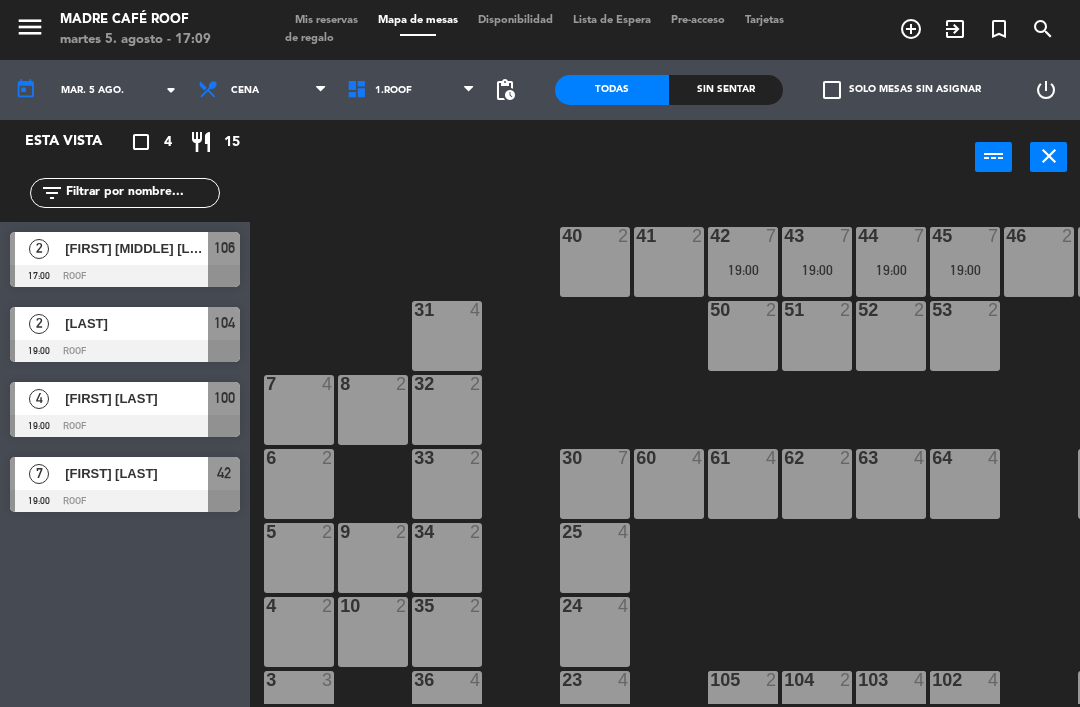 click at bounding box center [125, 276] 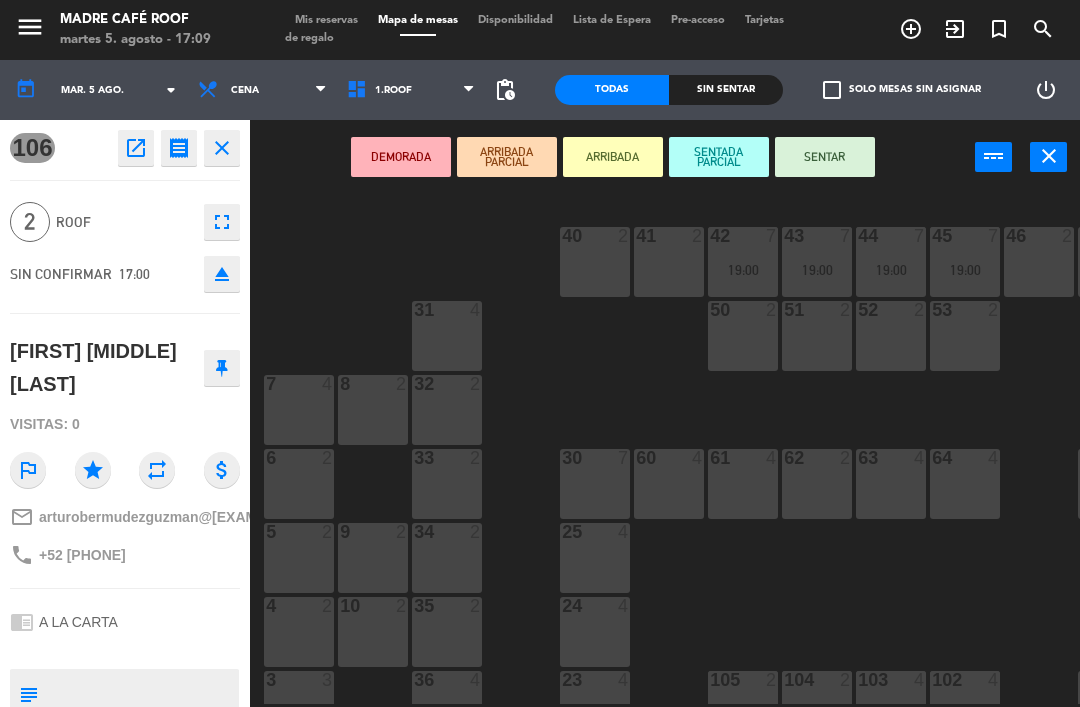 click on "[FIRST] [MIDDLE] [LAST]" 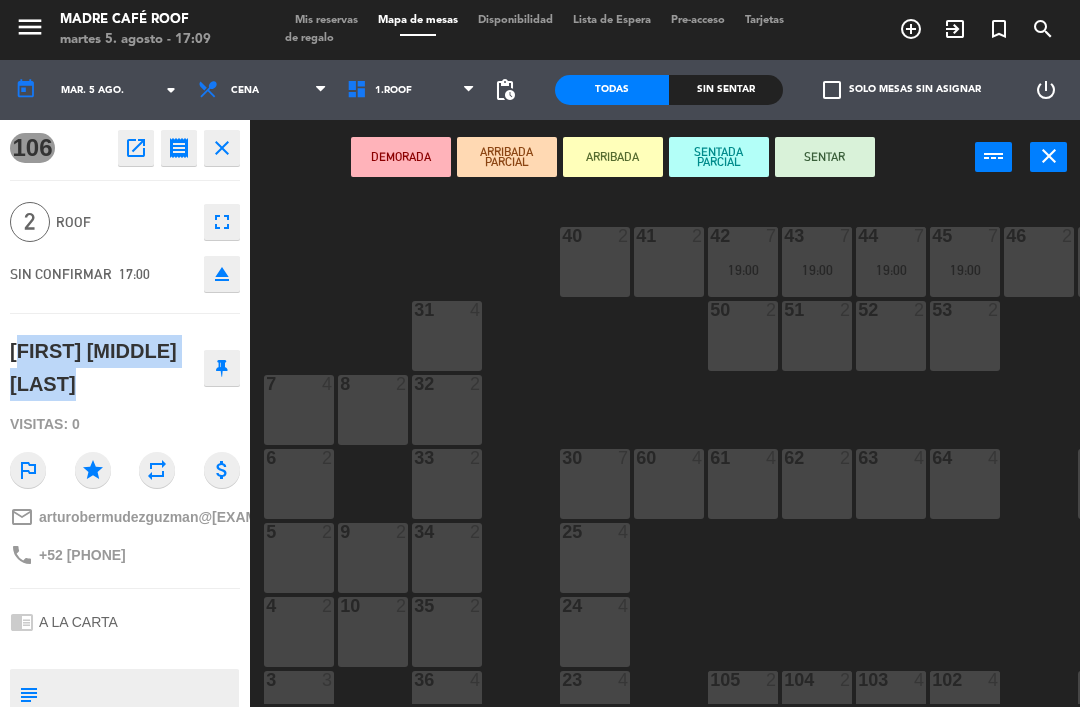 copy on "[FIRST] [MIDDLE] [LAST]" 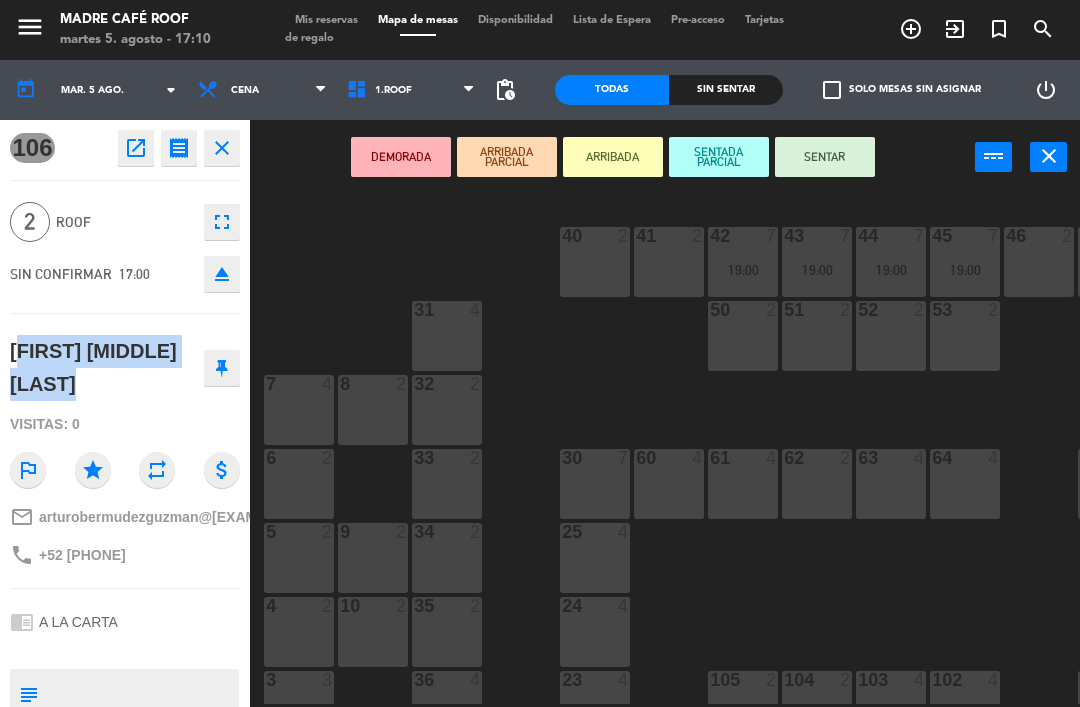 click on "+52 [PHONE]" 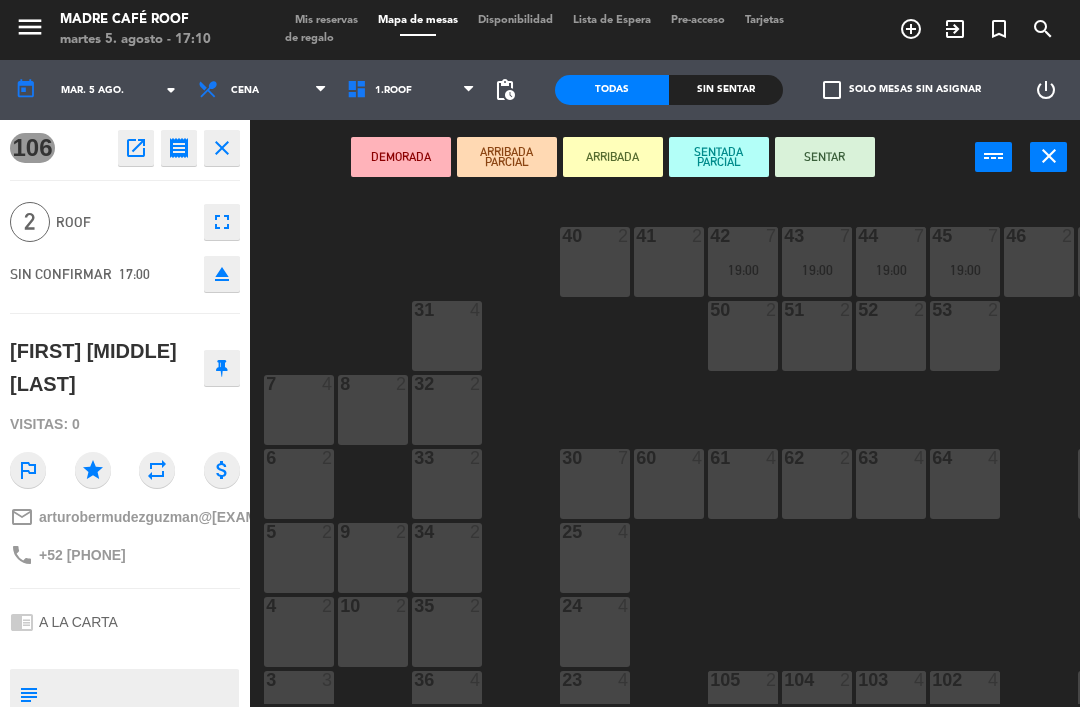 click on "+52 [PHONE]" 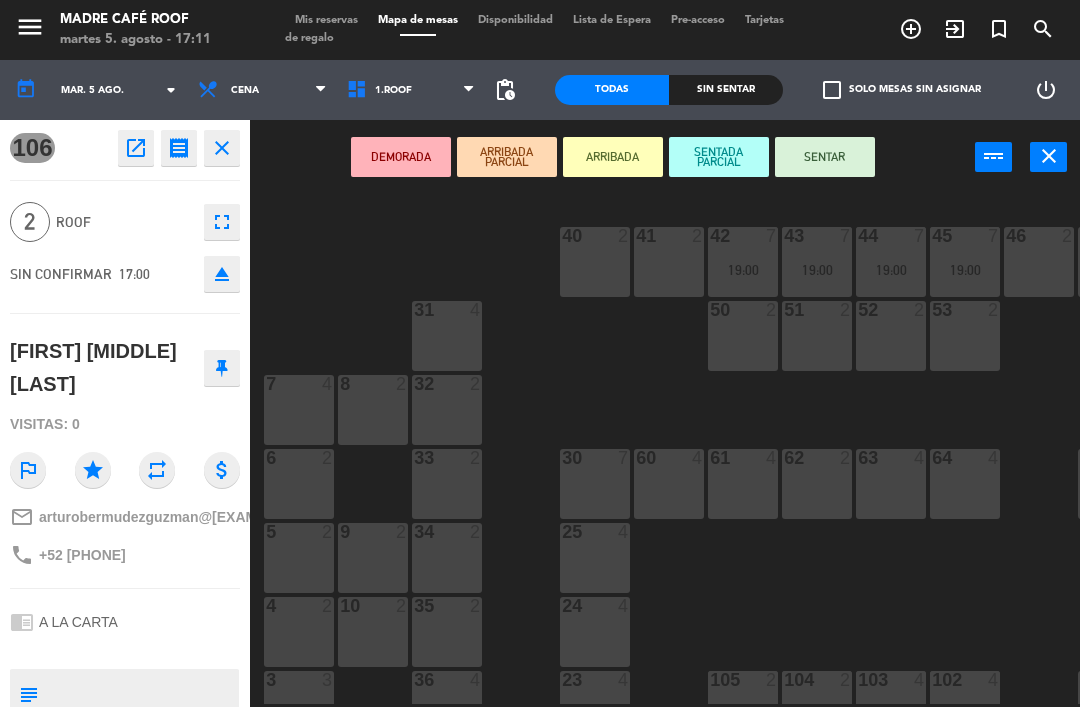 click on "ARRIBADA" at bounding box center (613, 157) 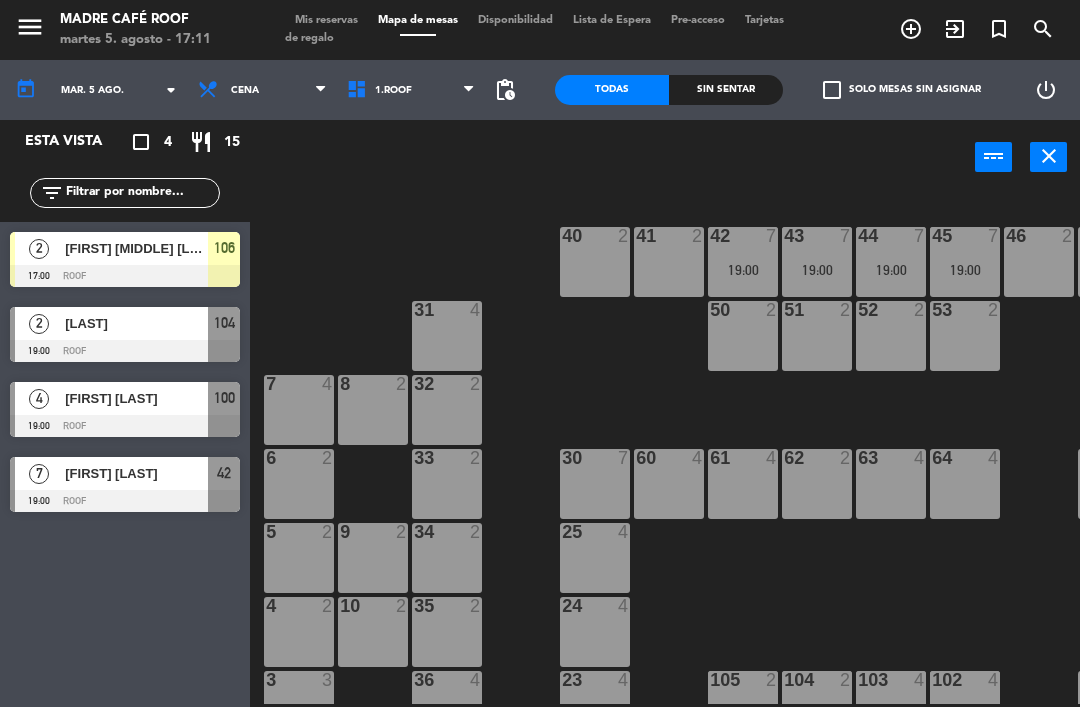 click on "[LAST]" at bounding box center (136, 323) 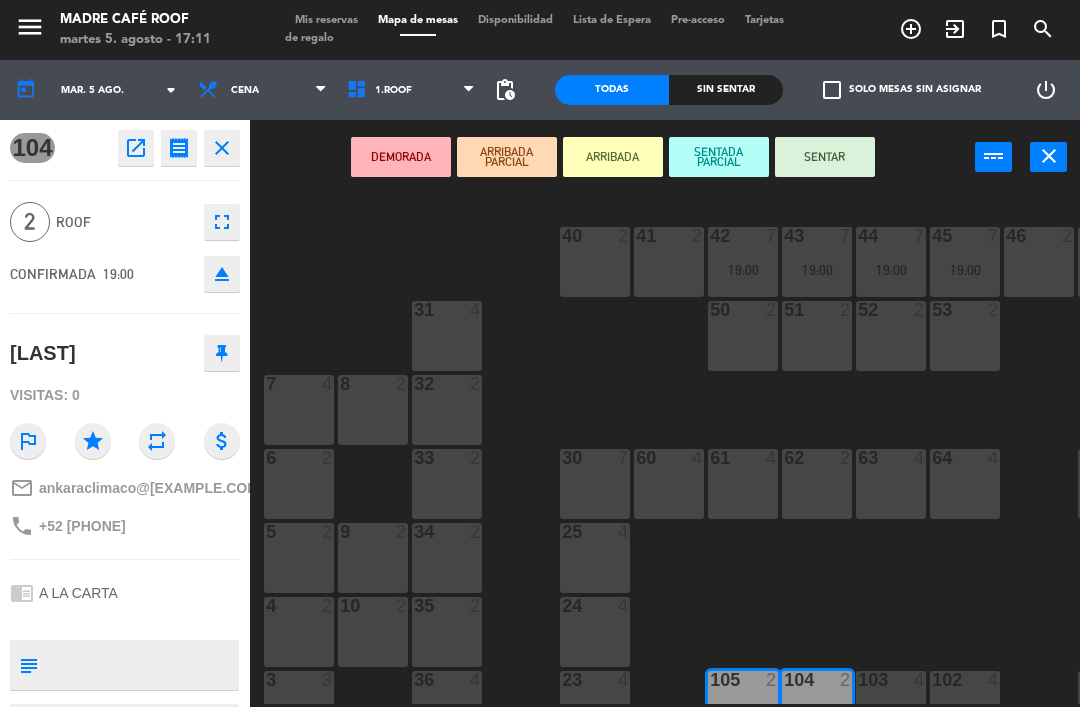 click on "[LAST]" 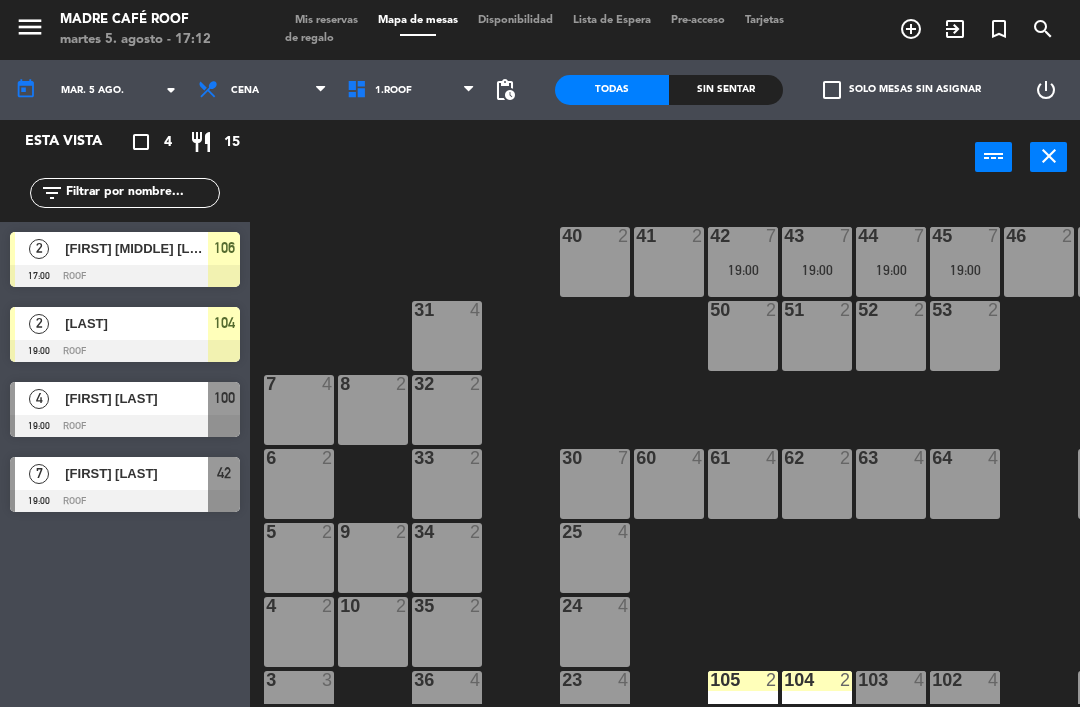 click on "[FIRST] [LAST]" at bounding box center (136, 398) 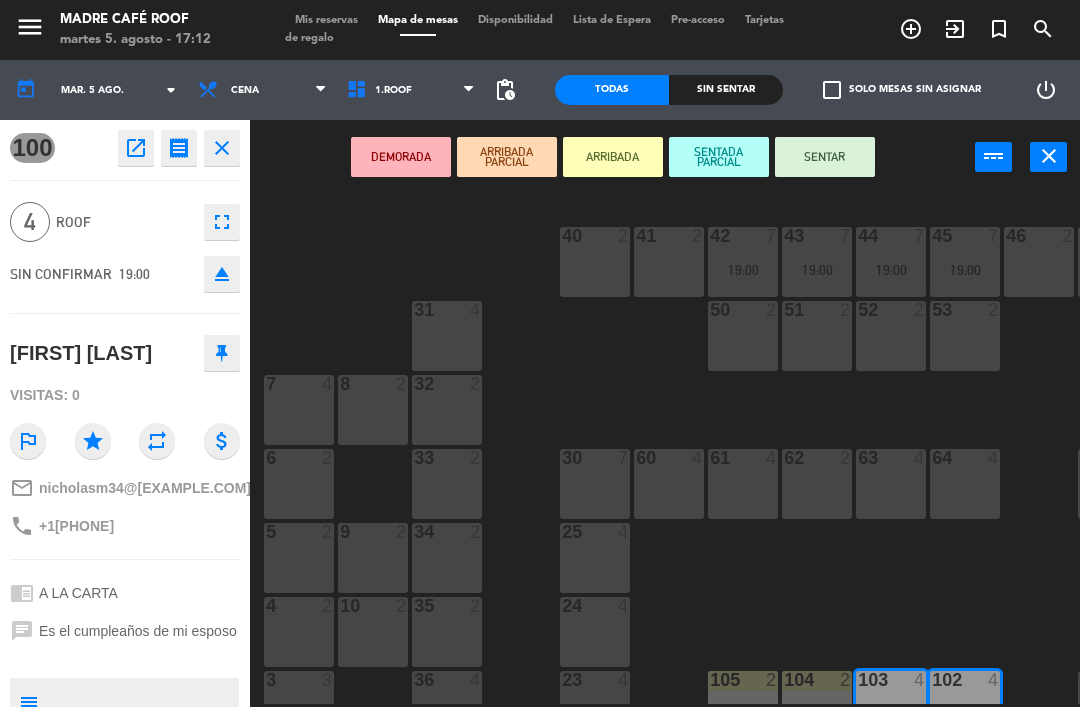 click on "[FIRST] [LAST]" 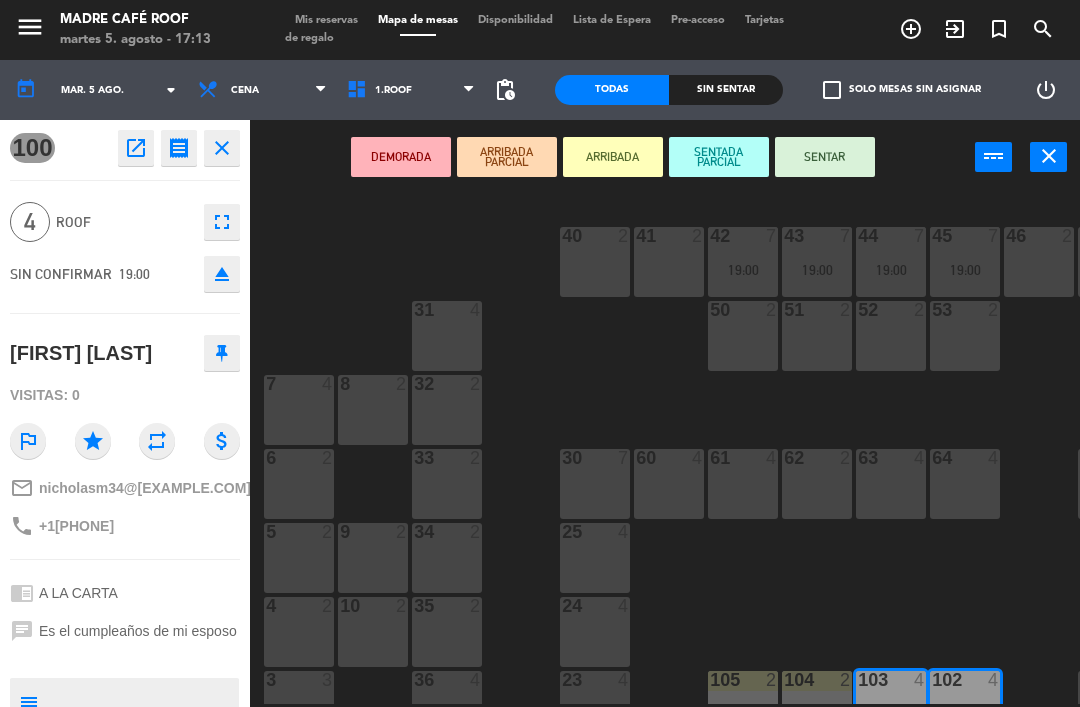click on "ARRIBADA" at bounding box center [613, 157] 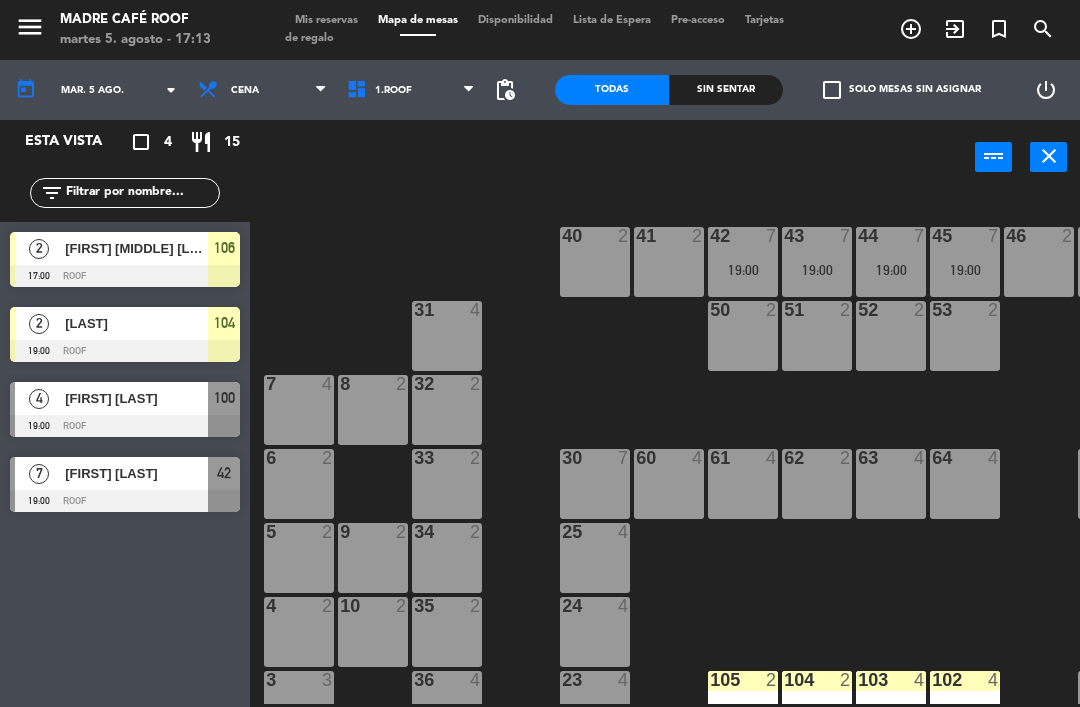 click on "[FIRST] [LAST]" at bounding box center [135, 473] 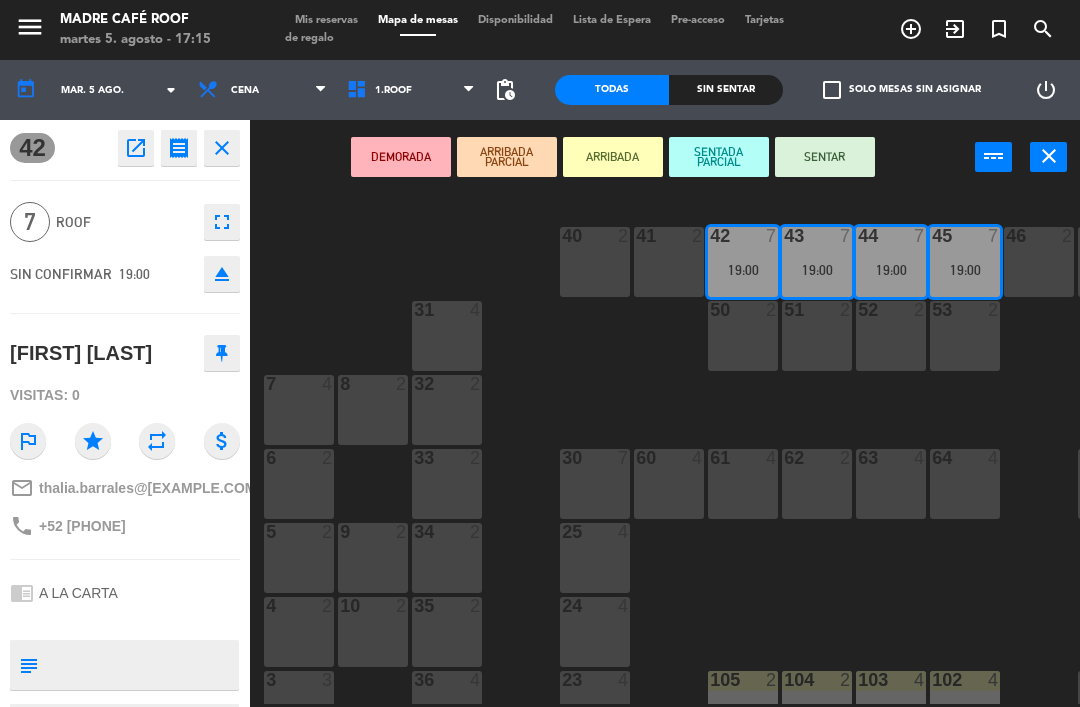 copy on "[FIRST] [LAST]" 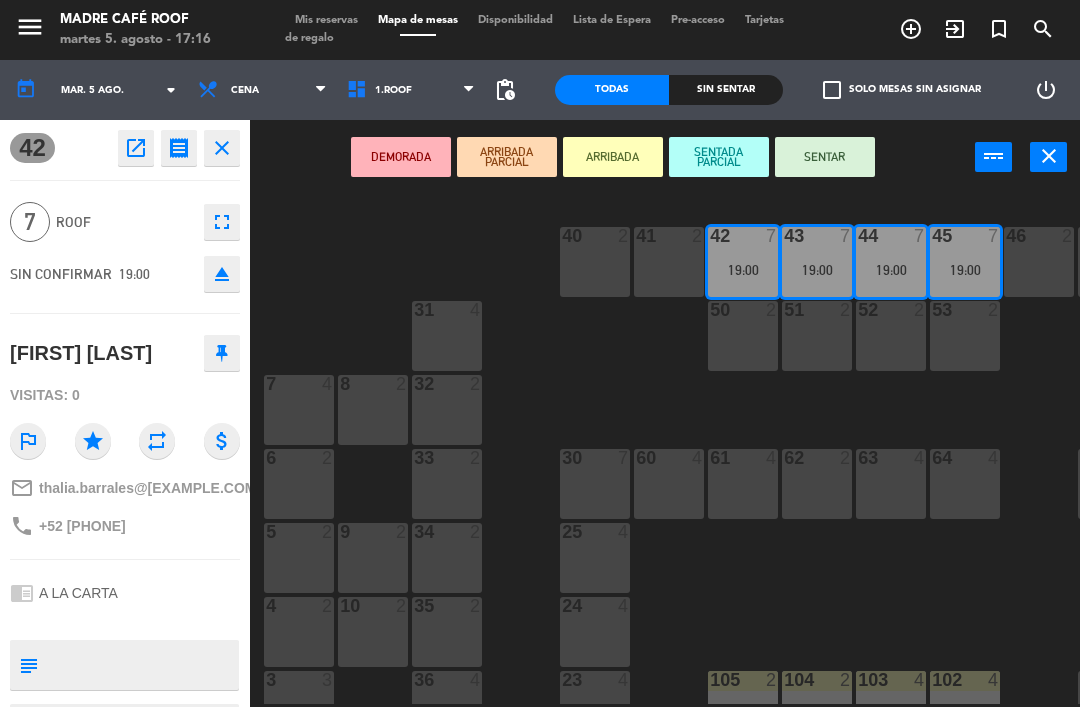 copy on "[PHONE]" 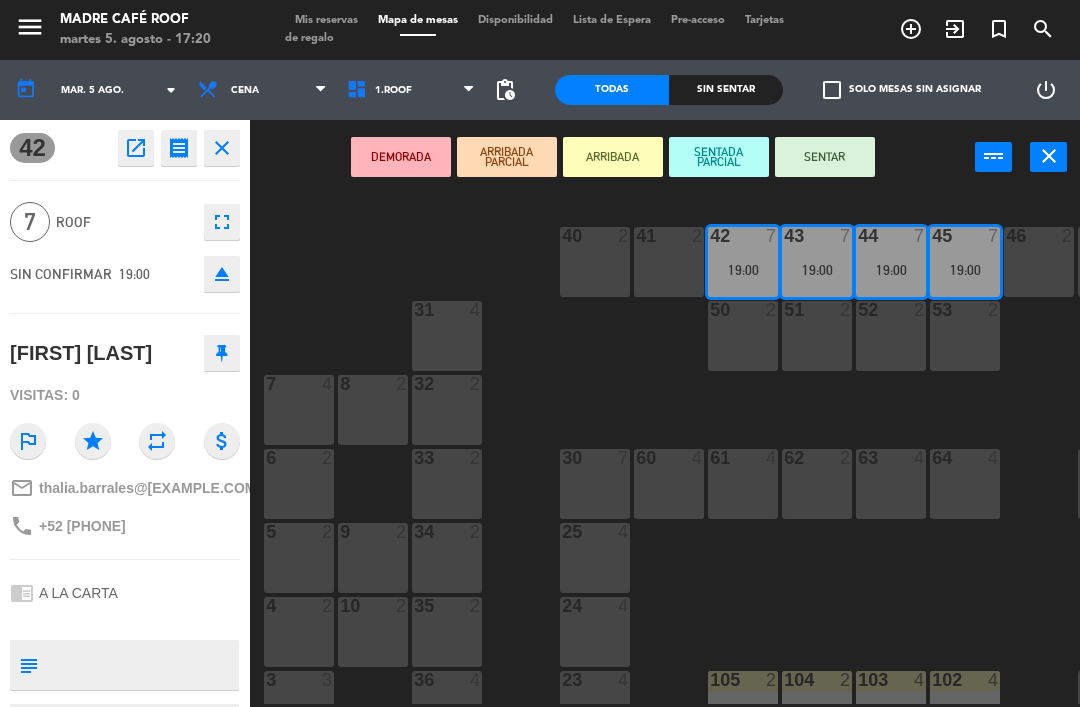 click on "ARRIBADA" at bounding box center [613, 157] 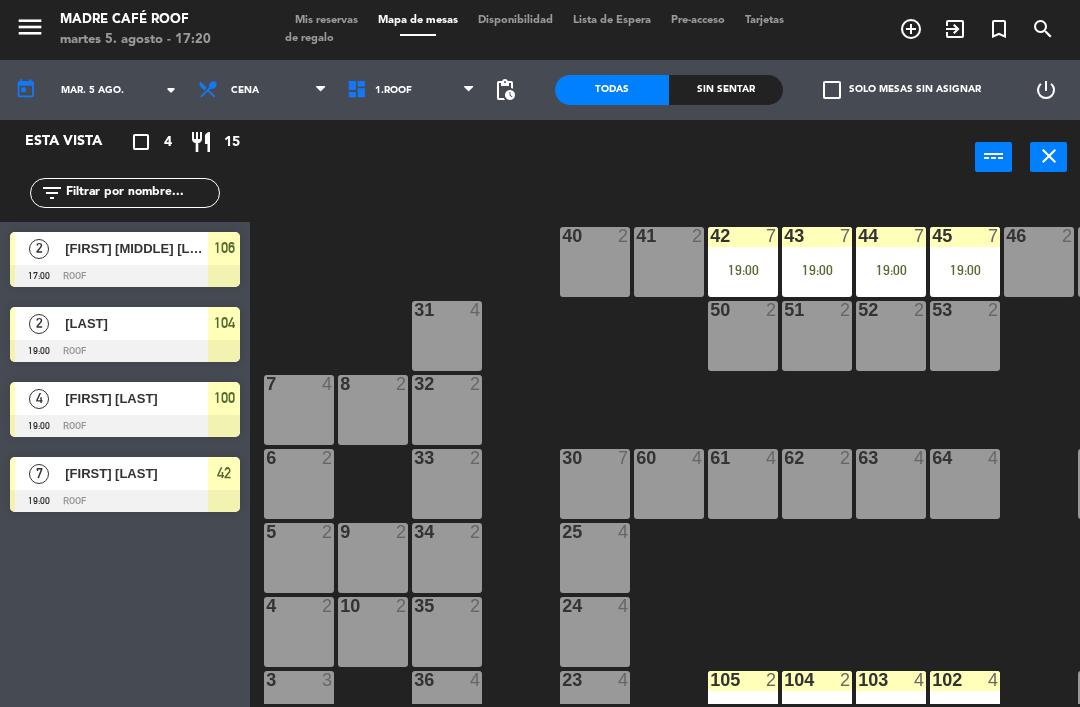 click on "mar. 5 ago." 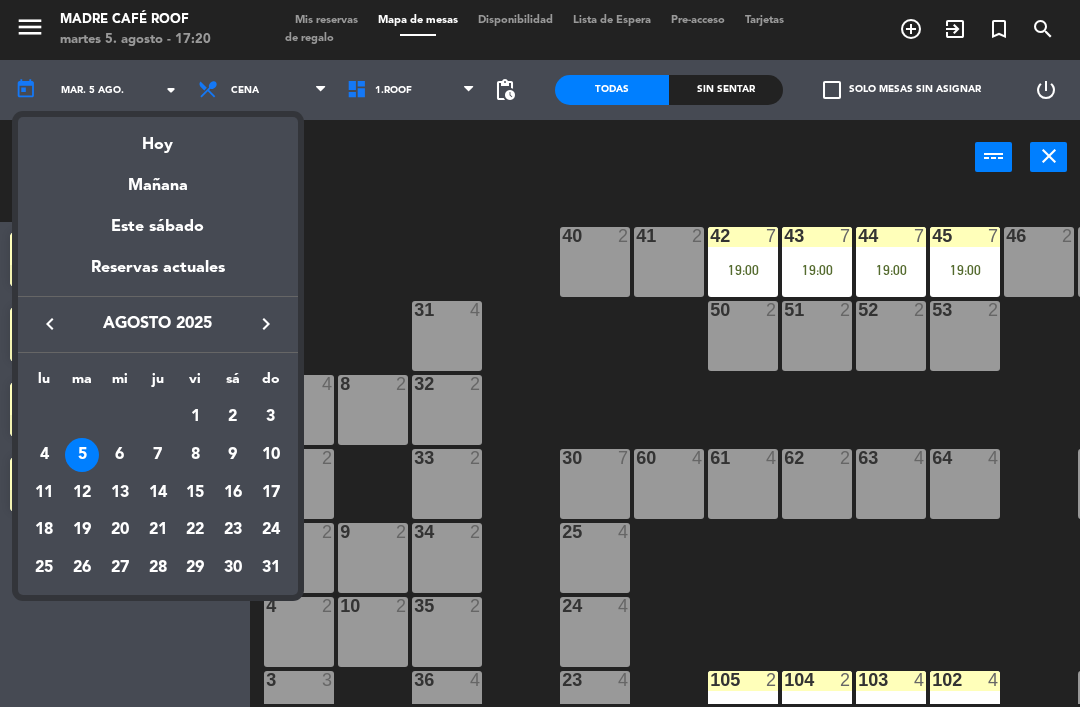 click on "6" at bounding box center [120, 455] 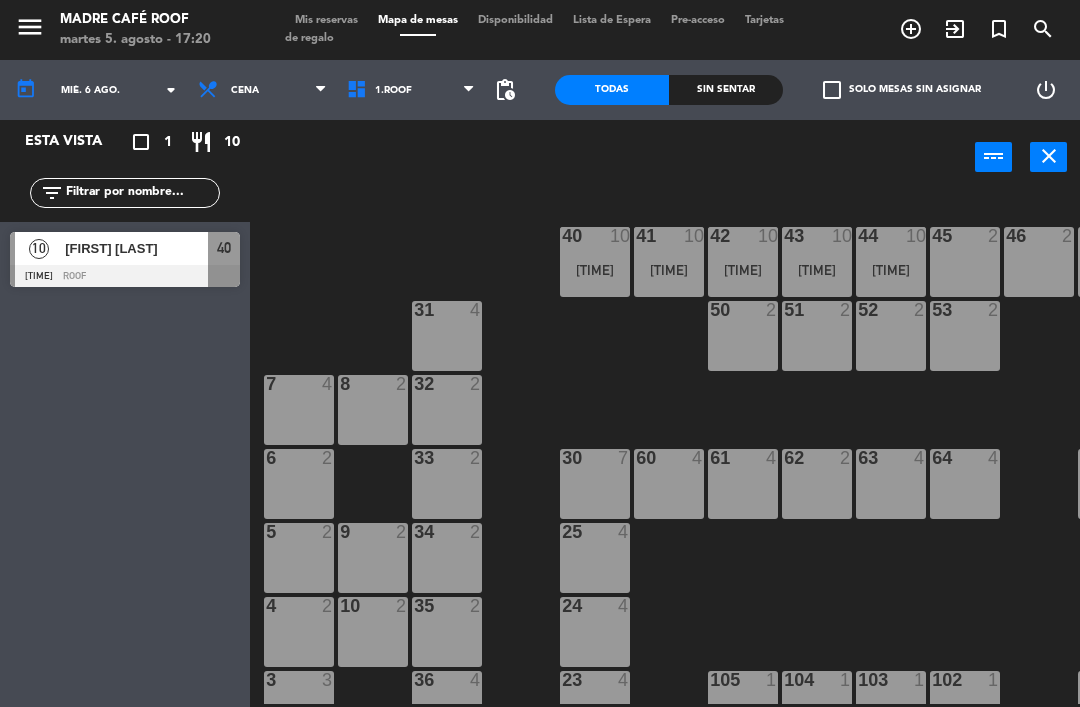 click on "[FIRST] [LAST]" at bounding box center [136, 248] 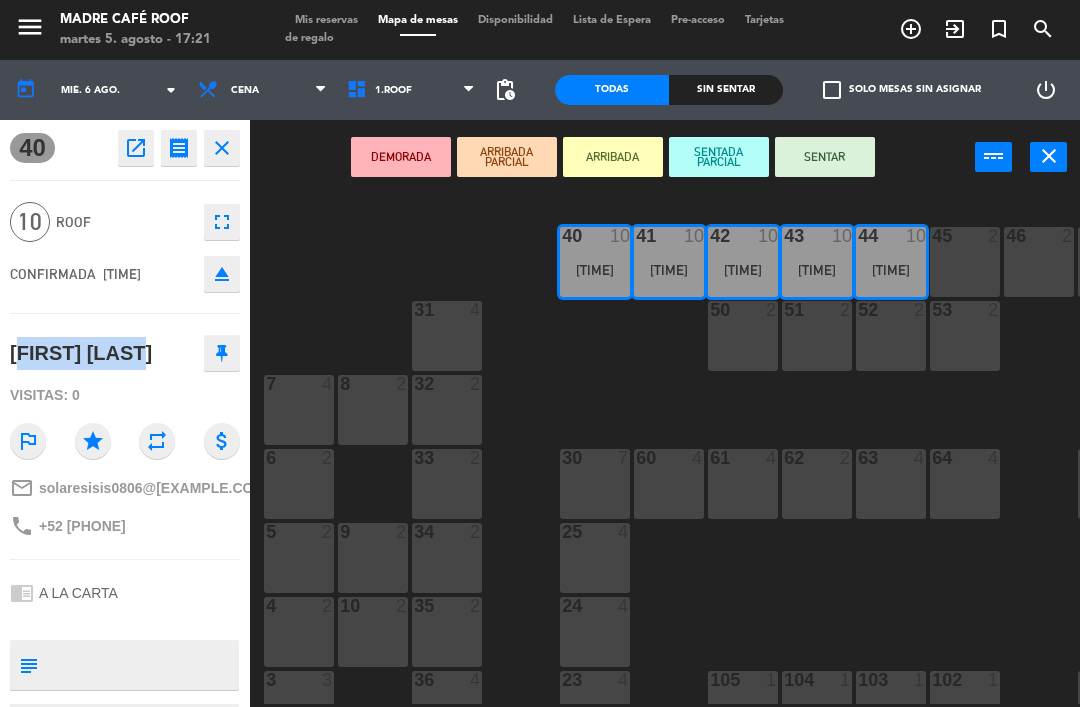 copy on "[FIRST] [LAST]" 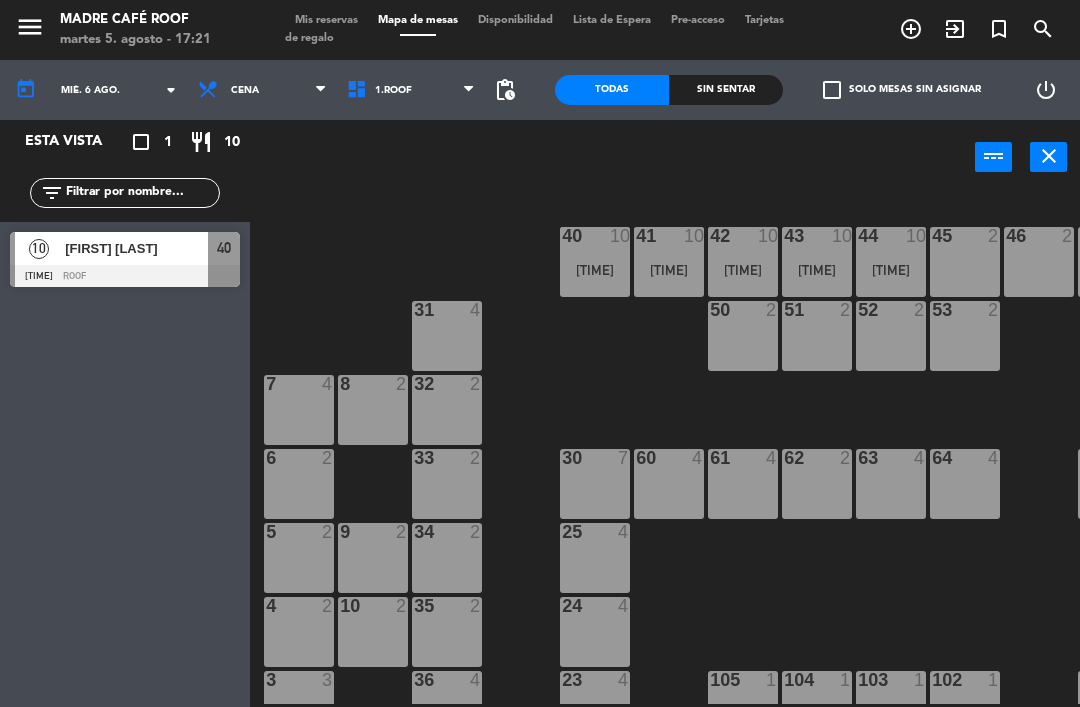 click on "[FIRST] [LAST]" at bounding box center (135, 248) 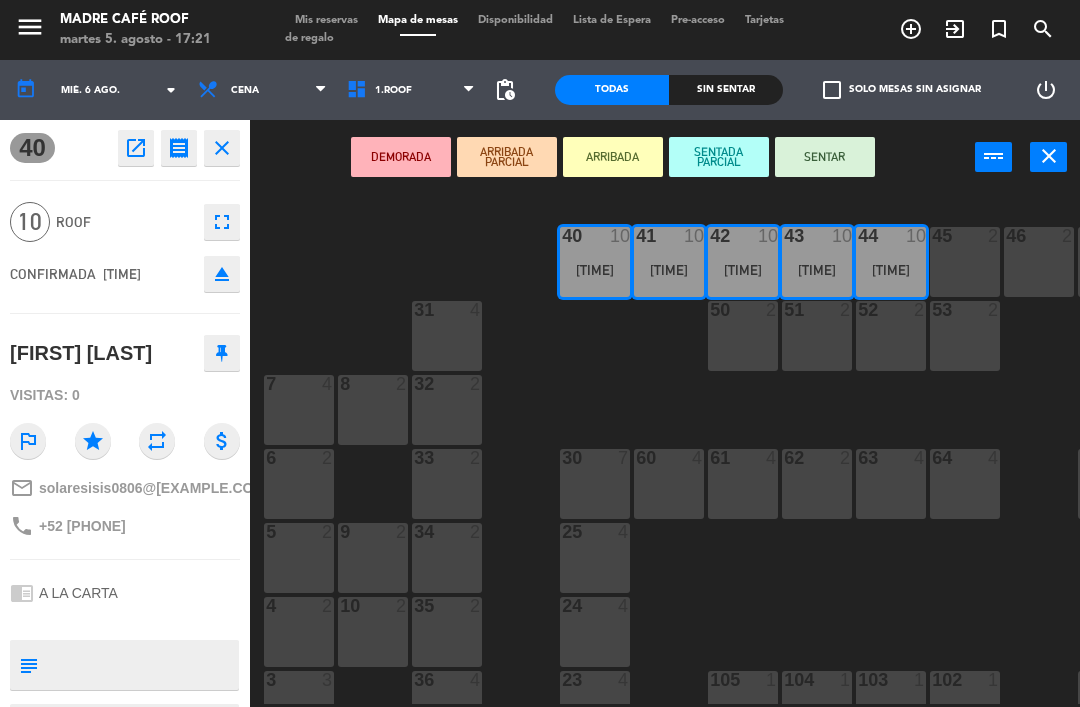 click on "ARRIBADA" at bounding box center (613, 157) 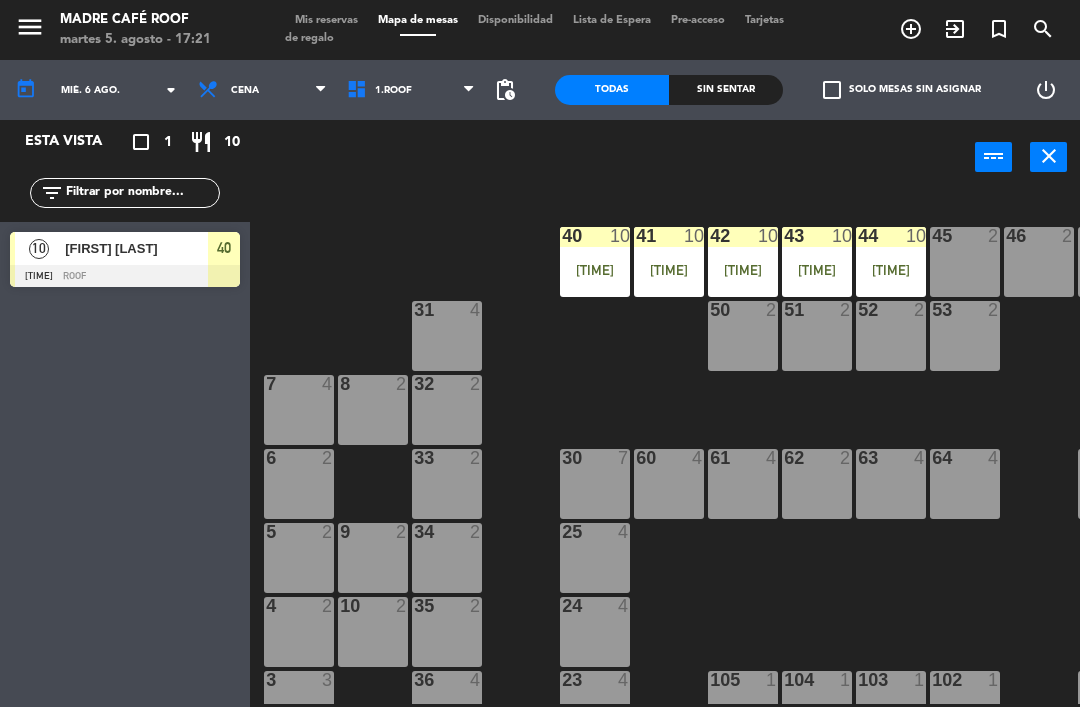 click on "mié. 6 ago." 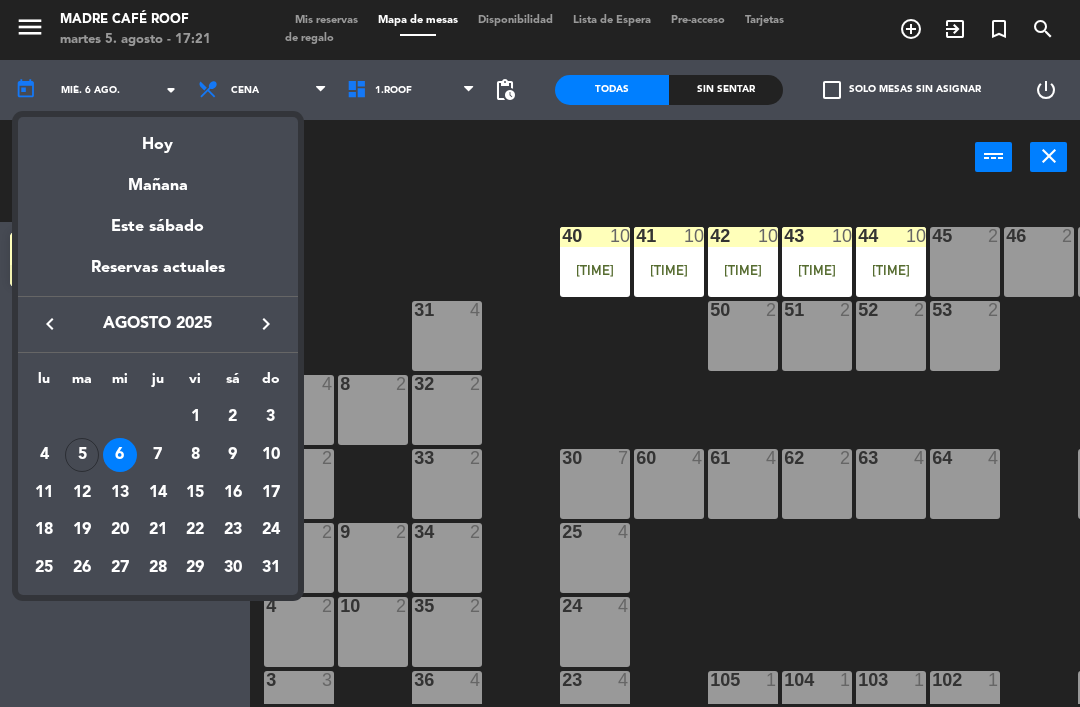 click on "7" at bounding box center (158, 455) 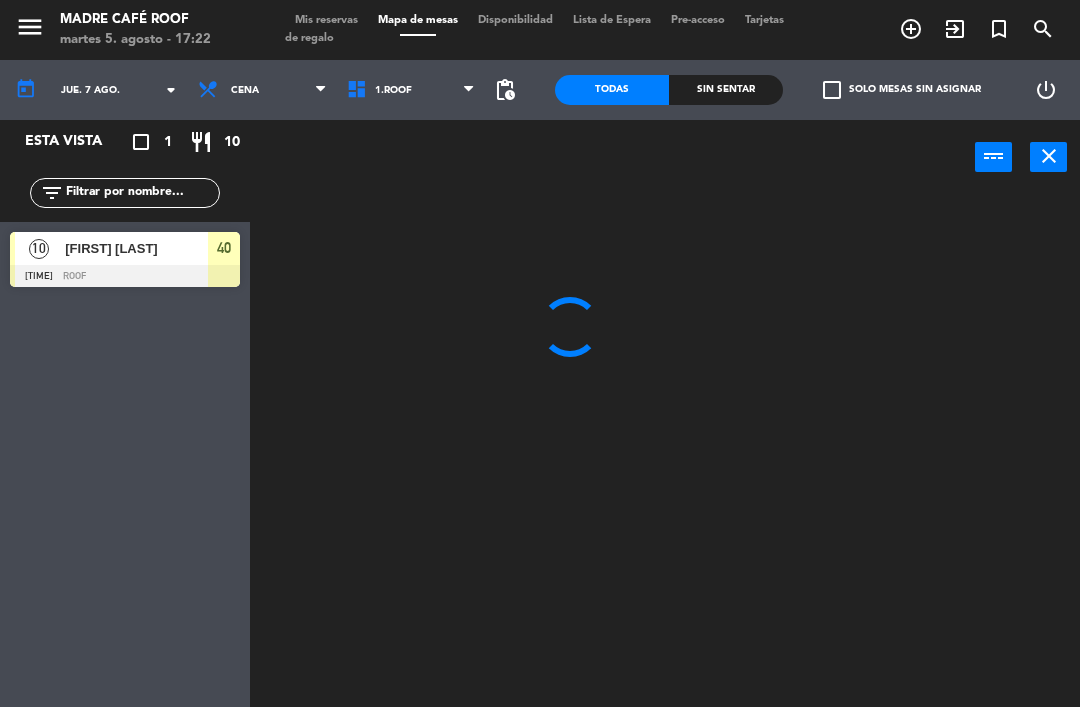 click on "jue. 7 ago." 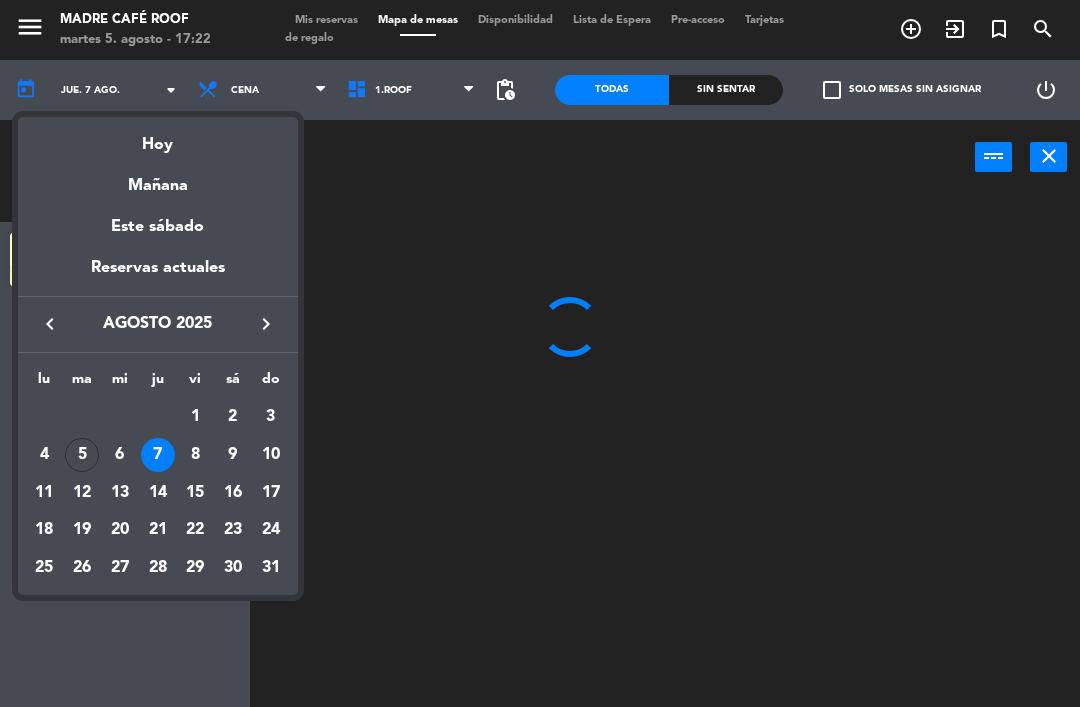 click on "6" at bounding box center (120, 455) 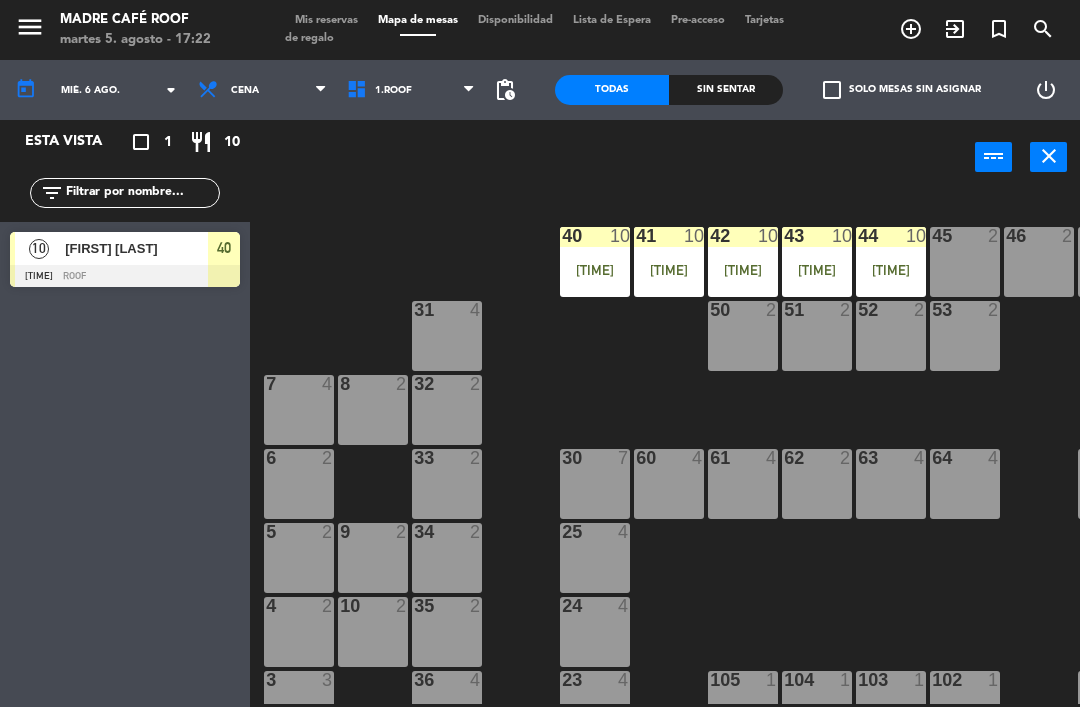 click on "mié. 6 ago." 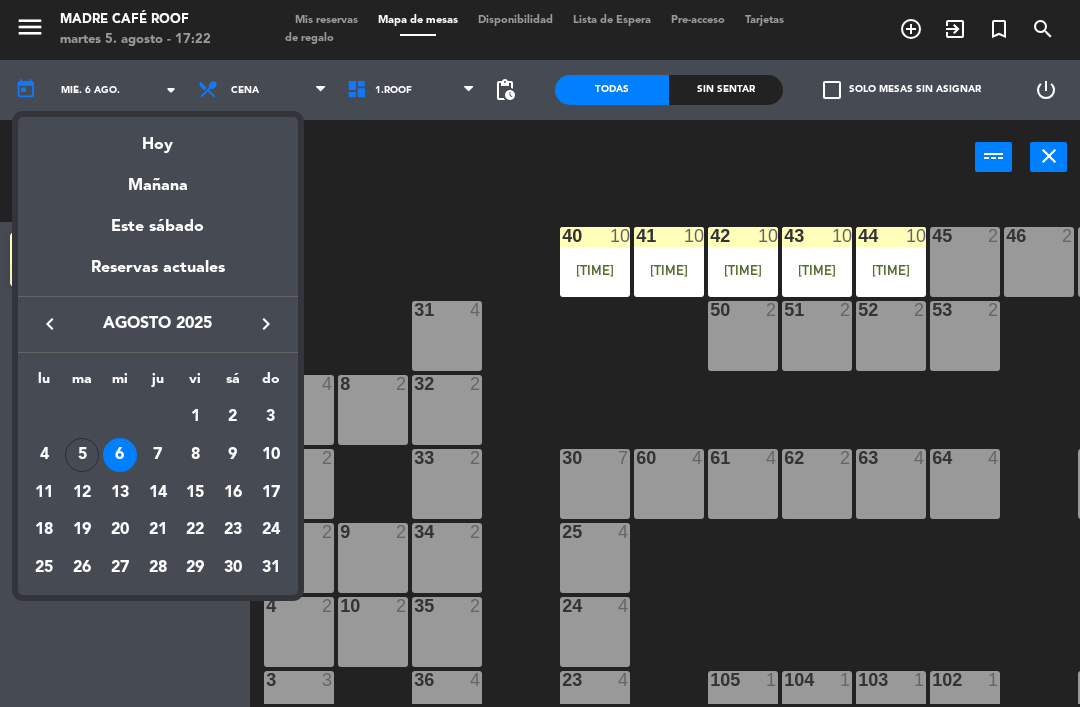 click on "7" at bounding box center [158, 455] 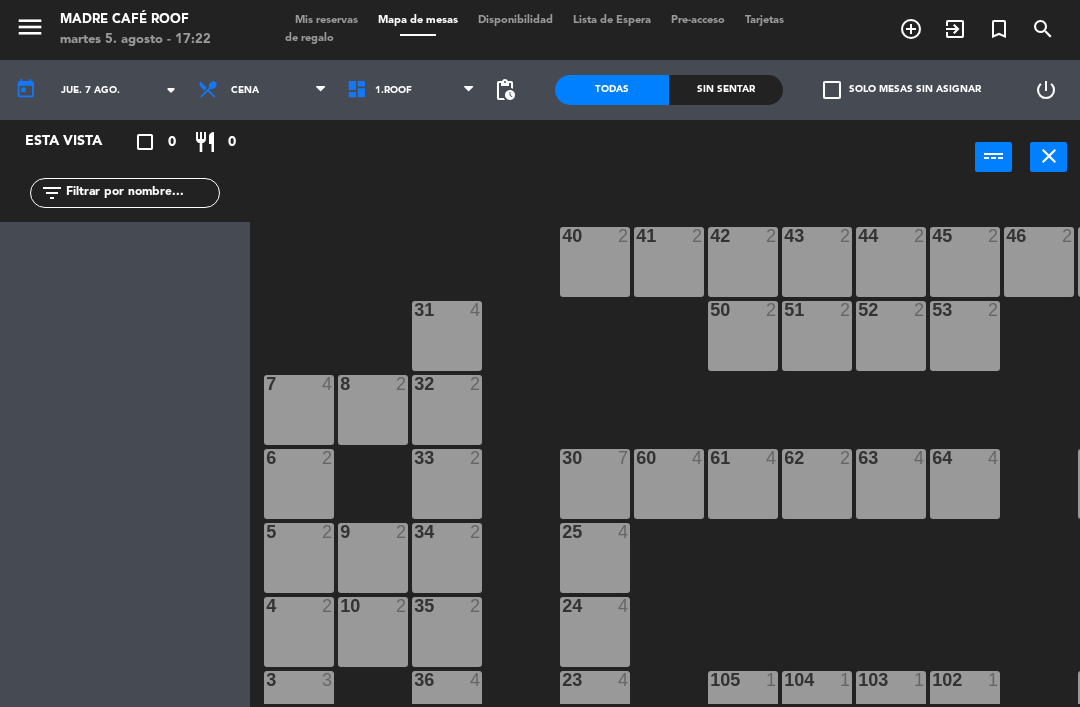 click on "jue. 7 ago." 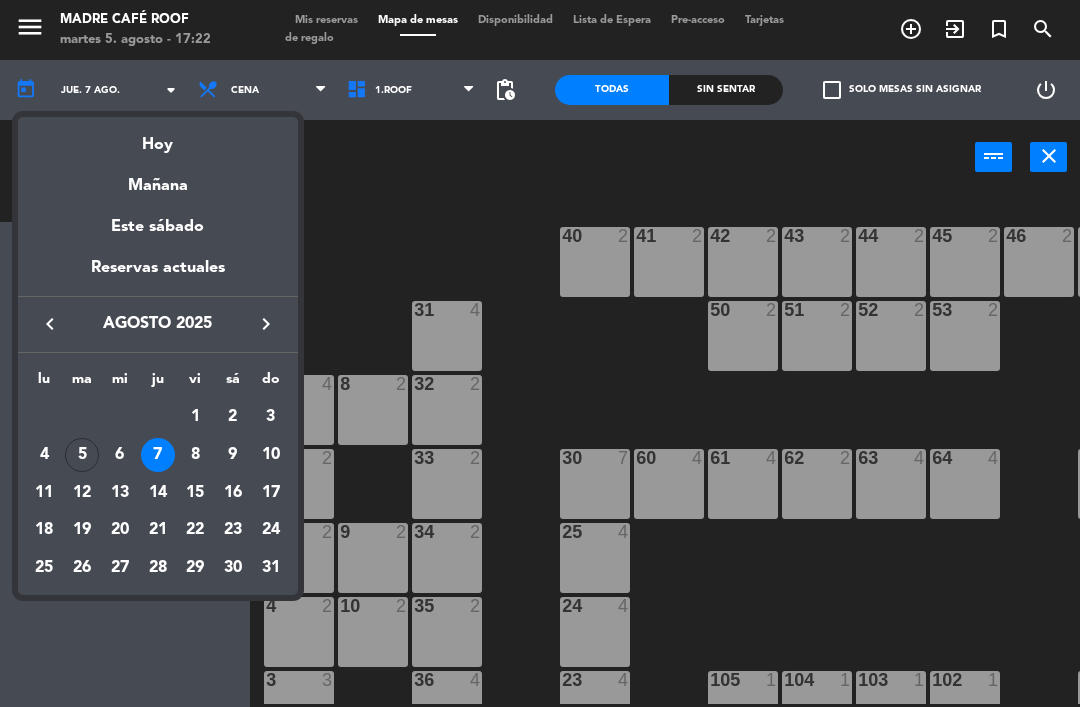 click on "8" at bounding box center (195, 455) 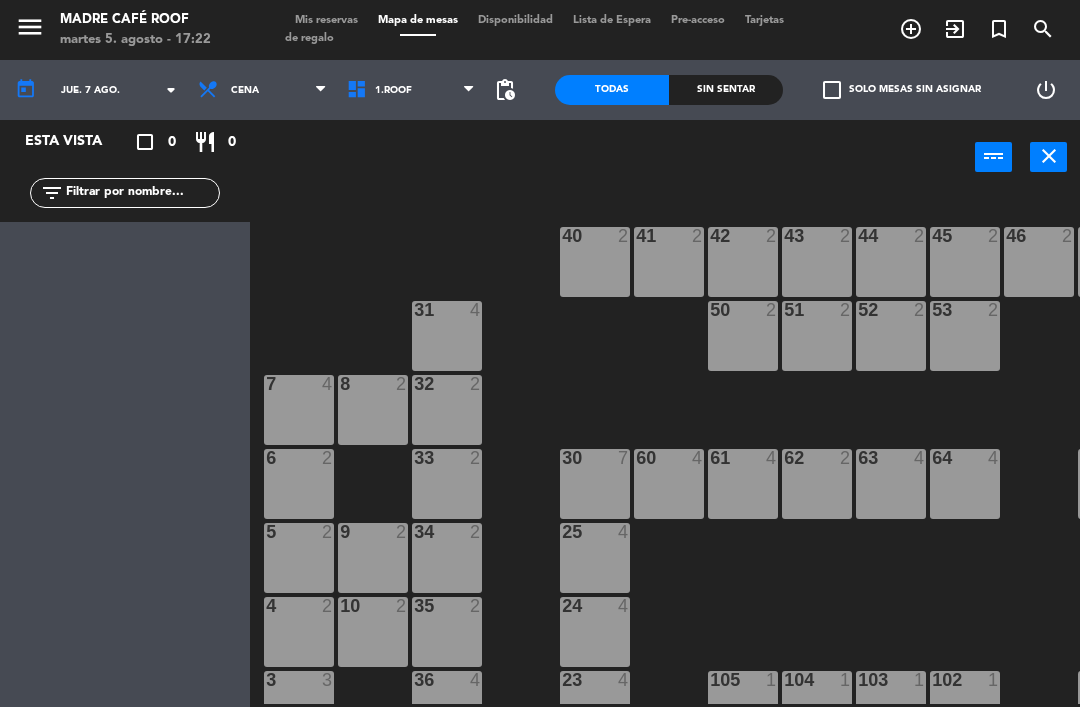type on "vie. 8 ago." 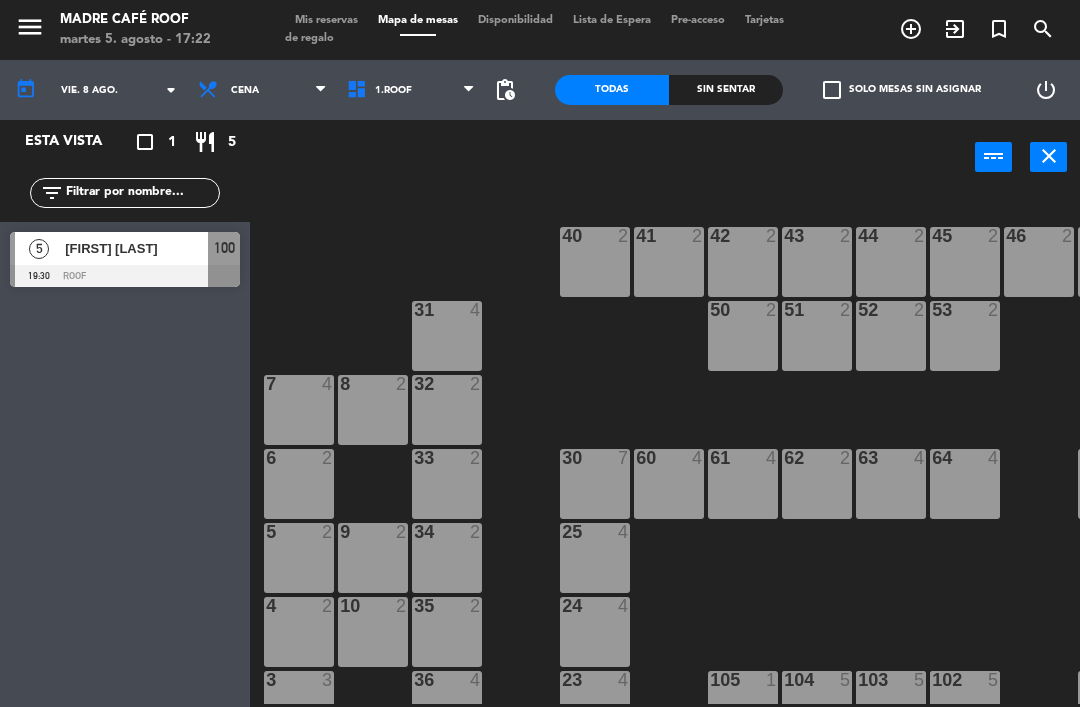 click on "[FIRST] [LAST]" at bounding box center (135, 248) 